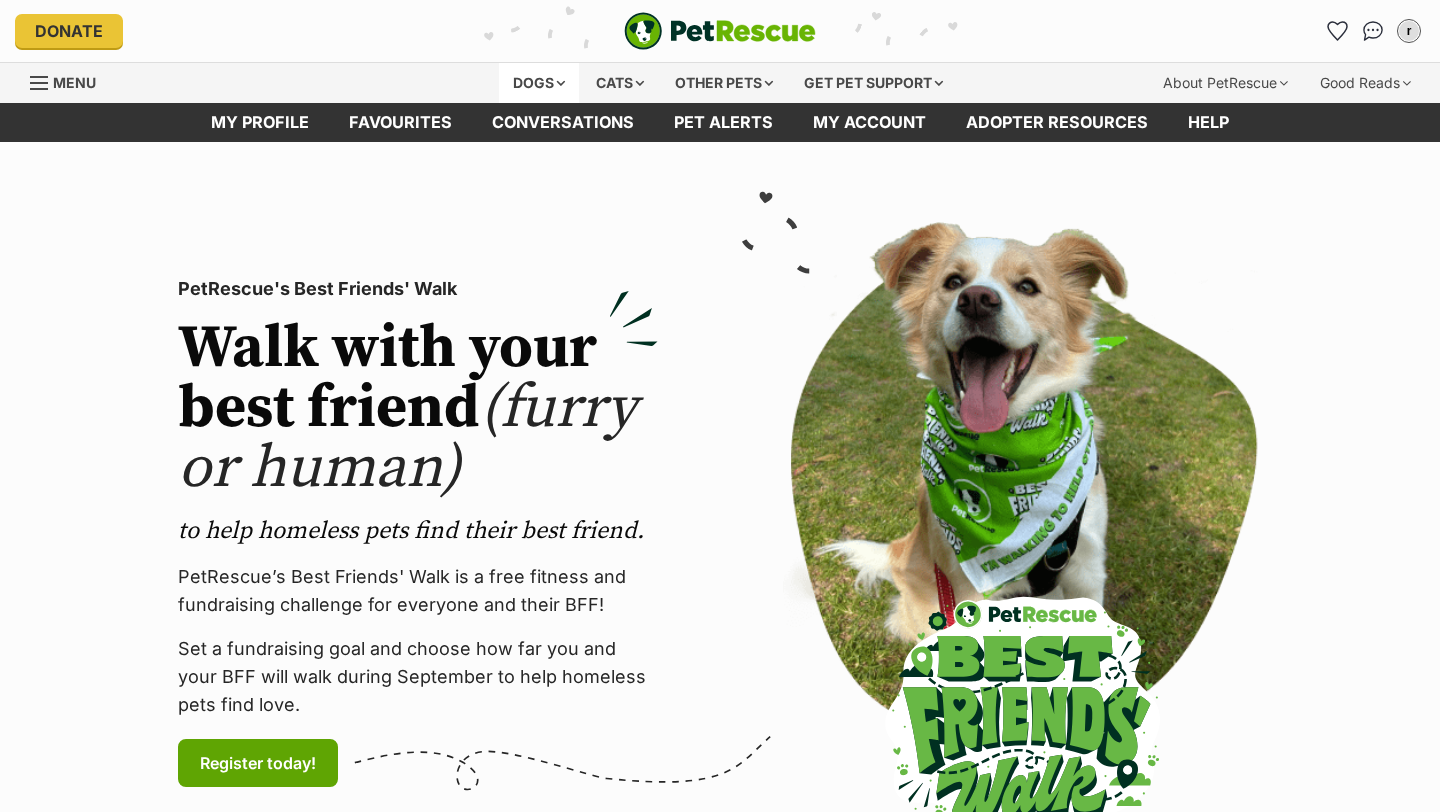 scroll, scrollTop: 0, scrollLeft: 0, axis: both 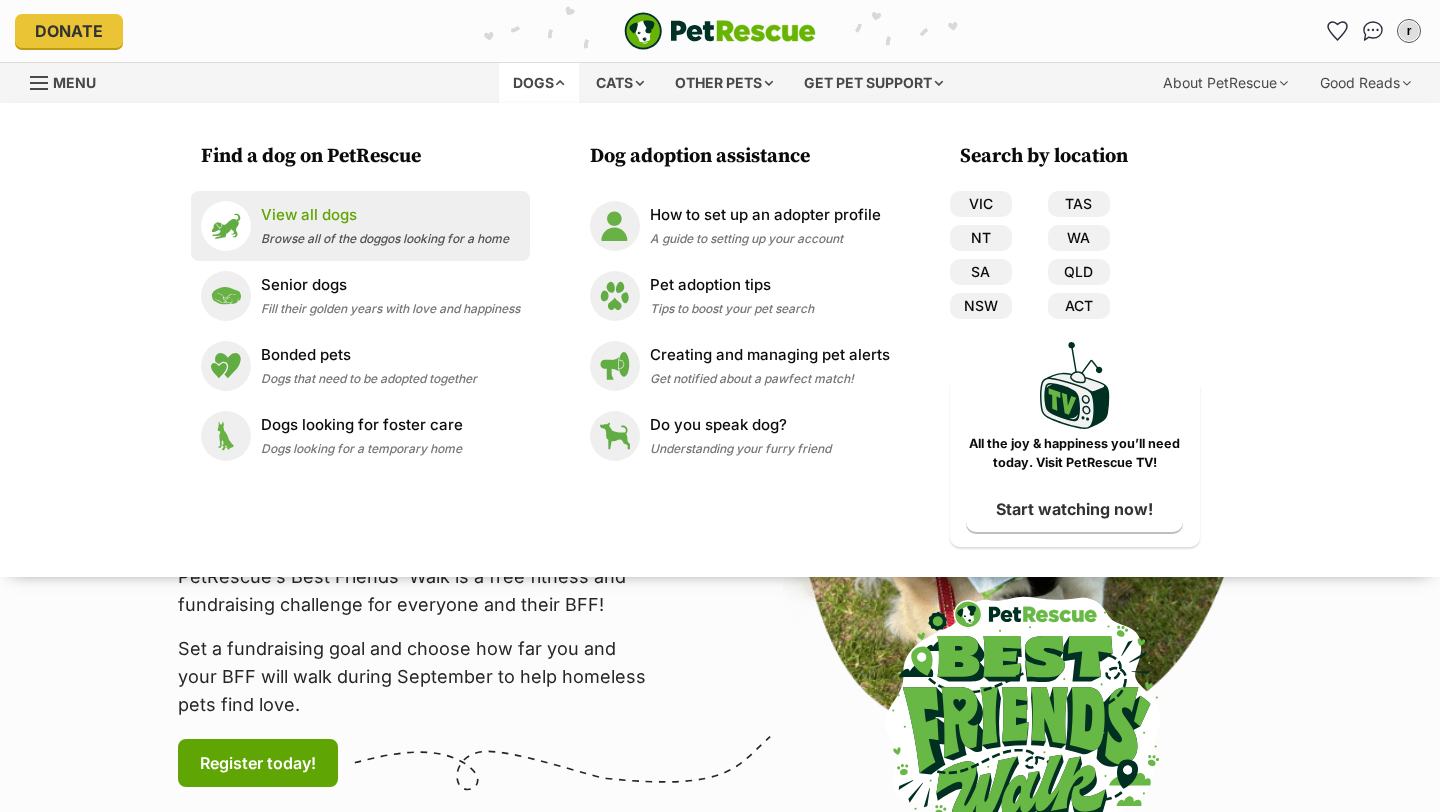click on "Browse all of the doggos looking for a home" at bounding box center [385, 238] 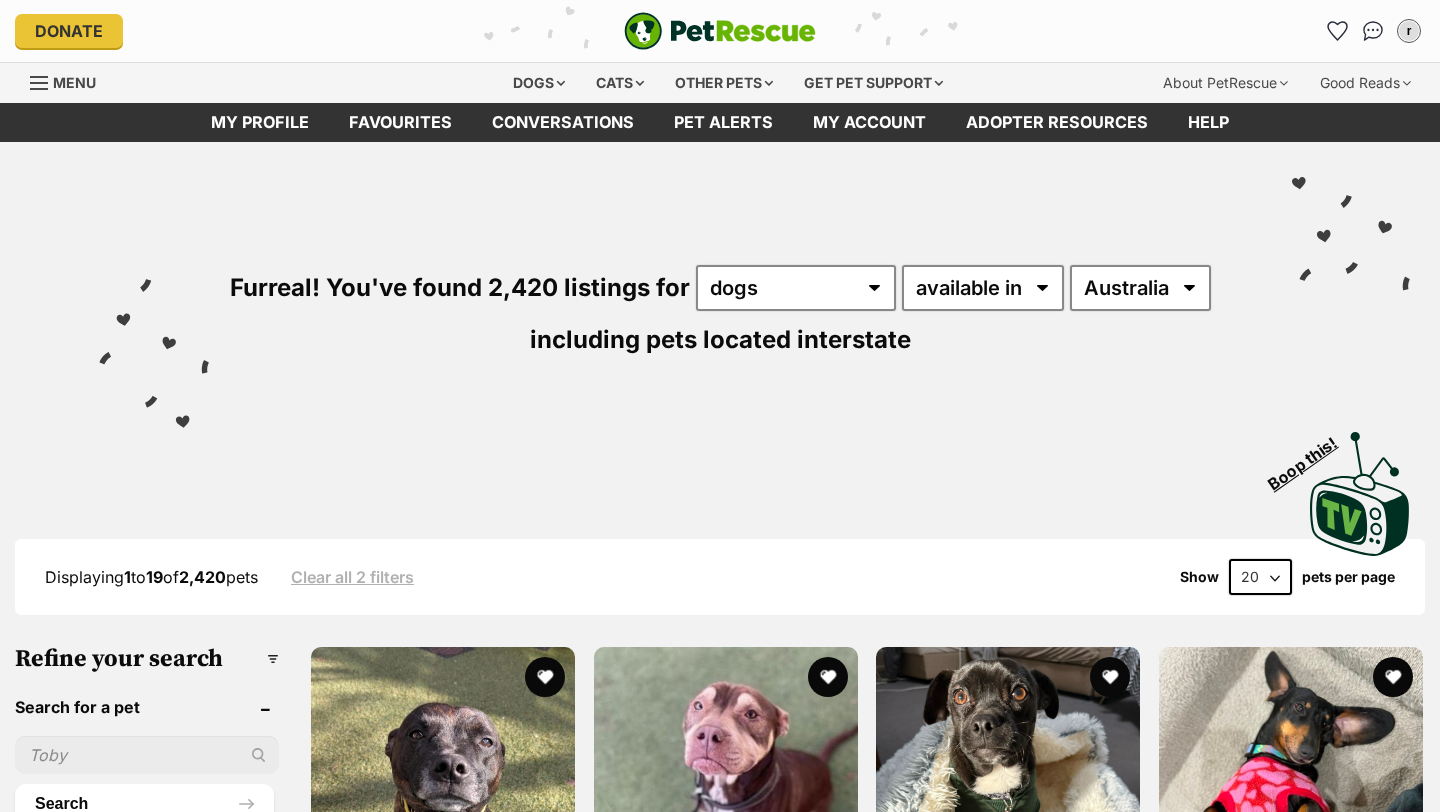 scroll, scrollTop: 0, scrollLeft: 0, axis: both 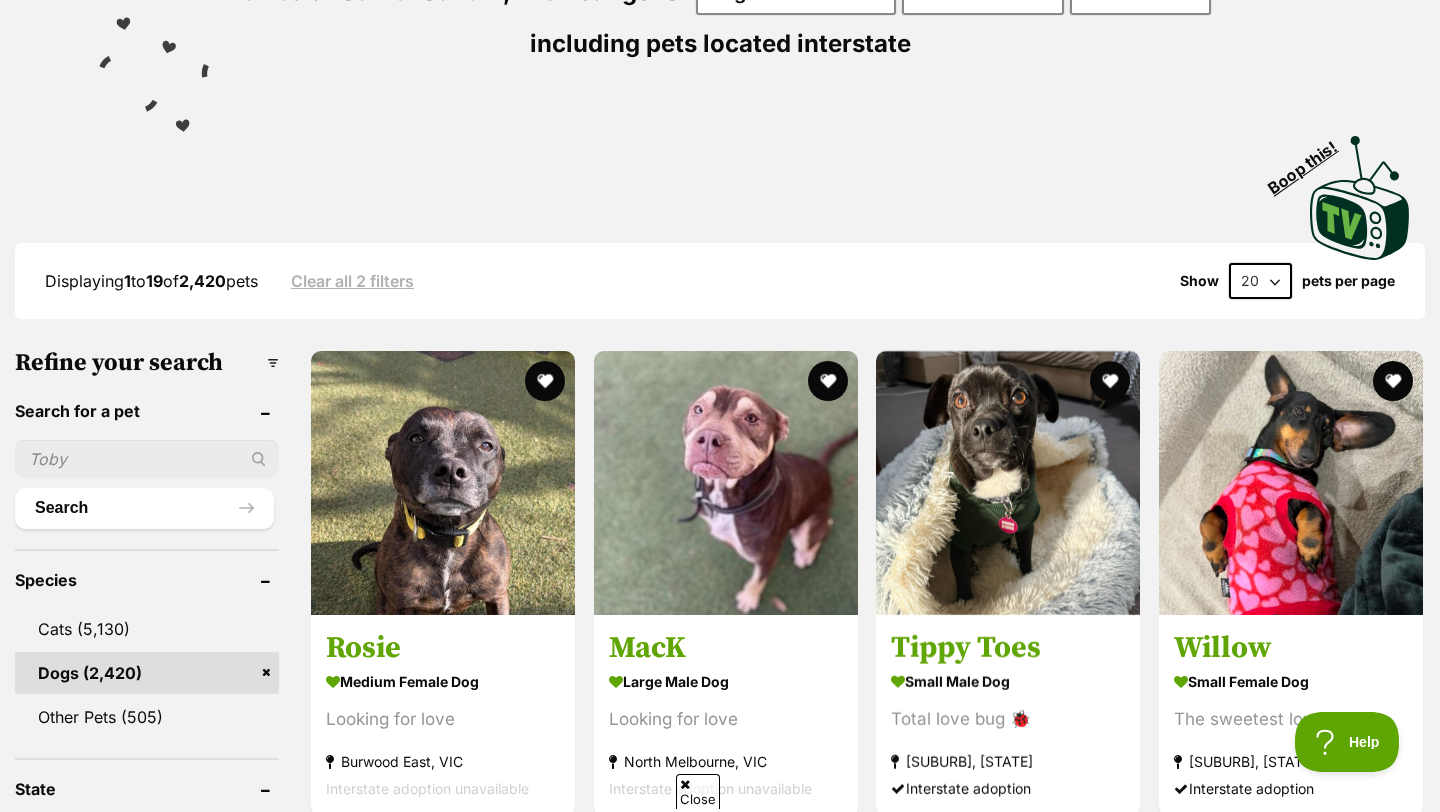 click on "20 40 60" at bounding box center (1260, 281) 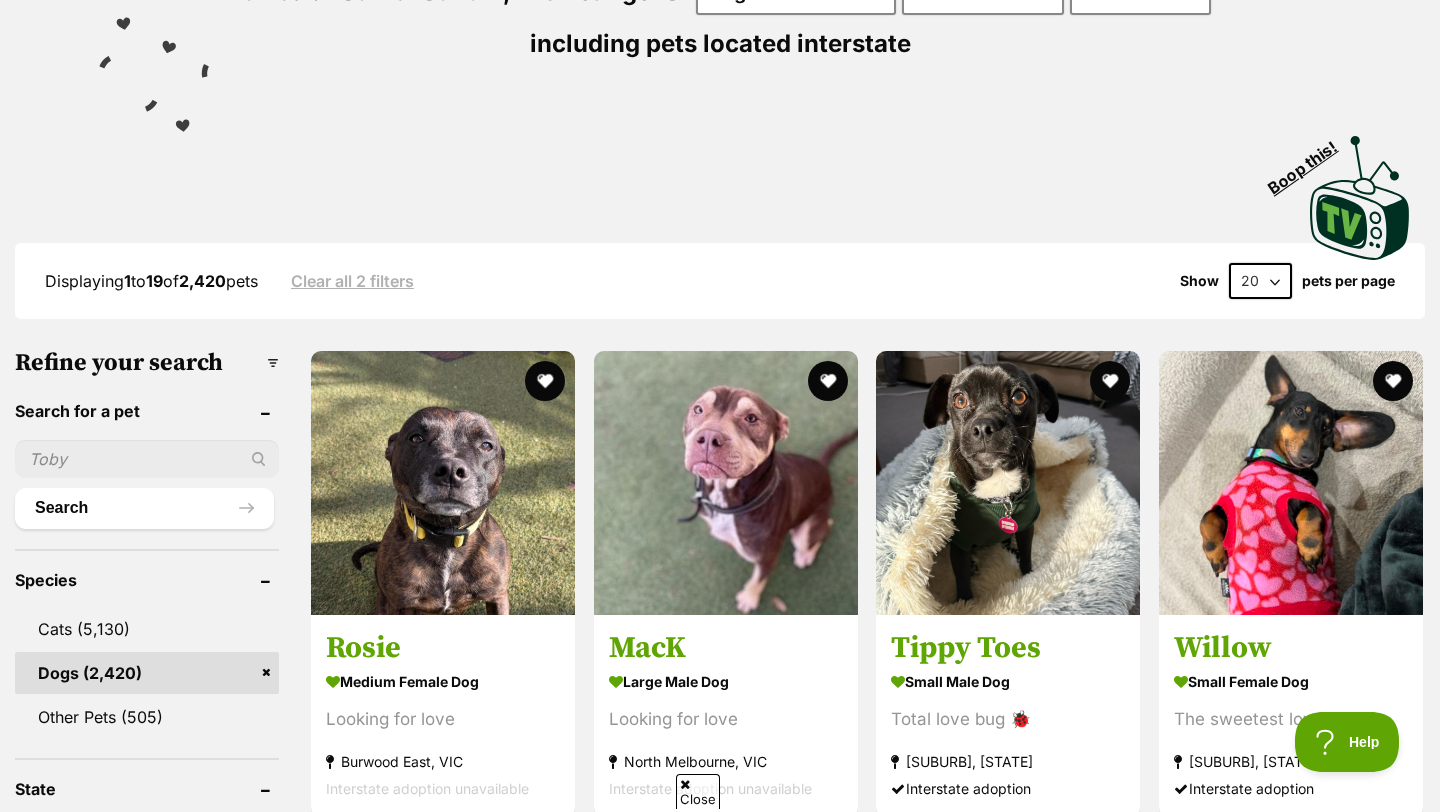scroll, scrollTop: 0, scrollLeft: 0, axis: both 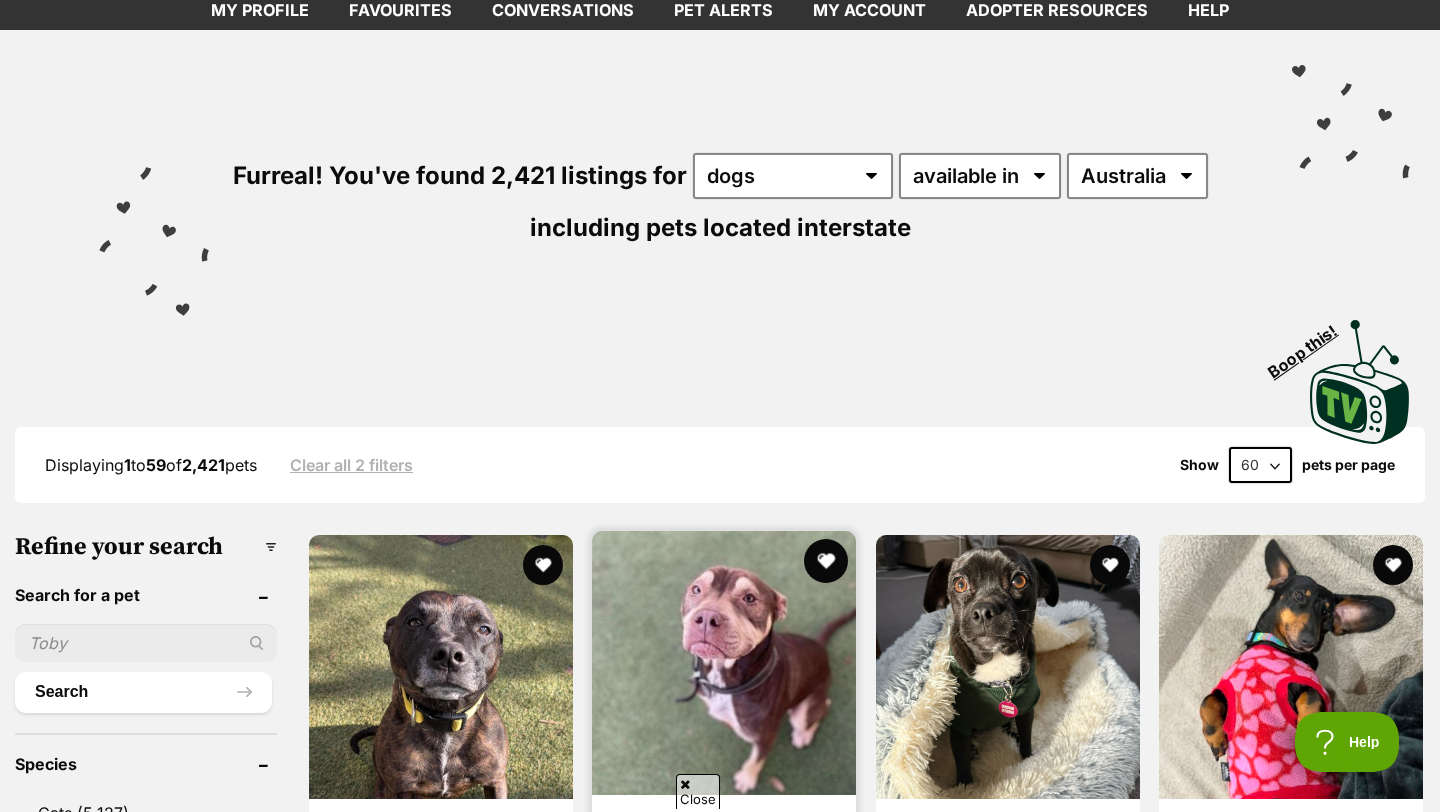 click at bounding box center (827, 561) 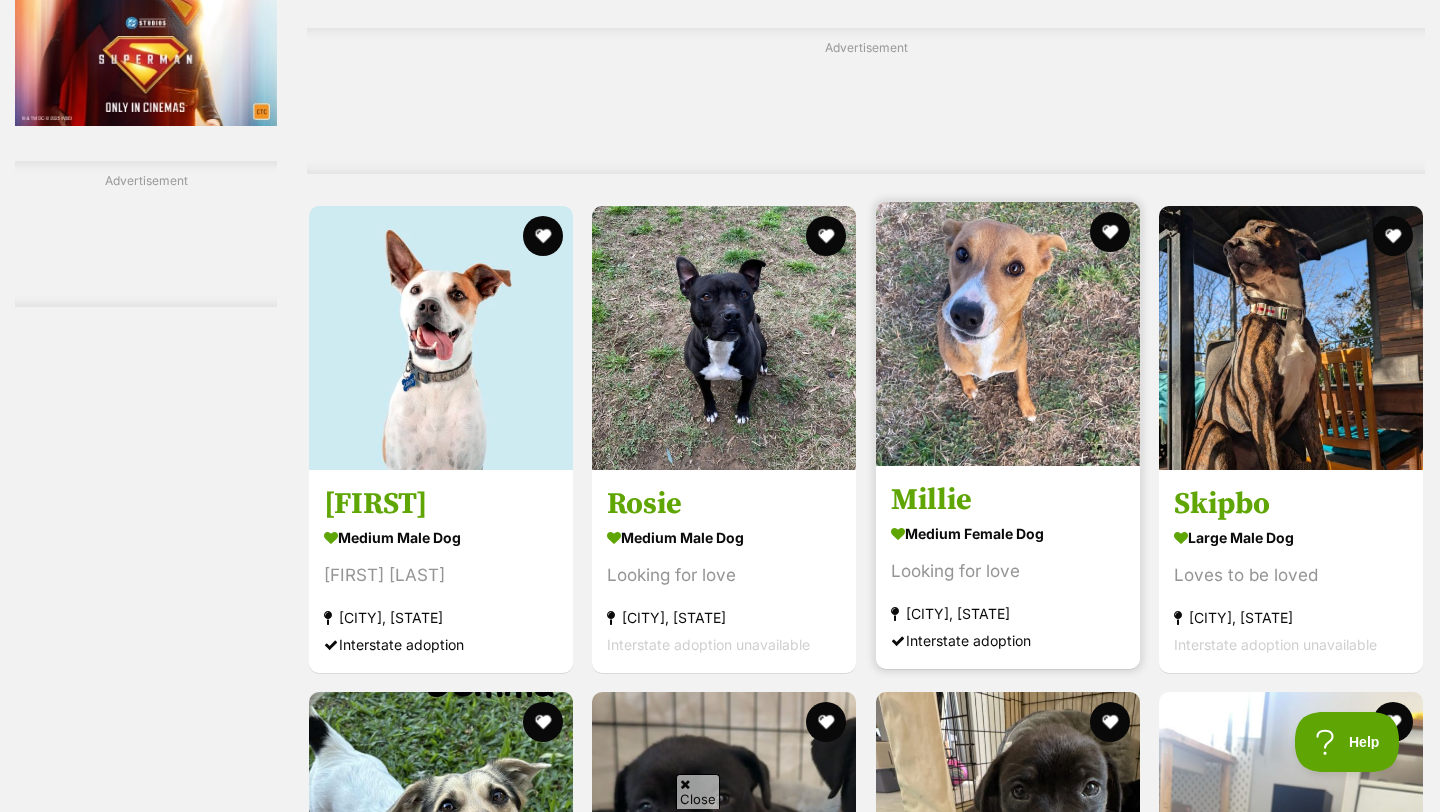 scroll, scrollTop: 0, scrollLeft: 0, axis: both 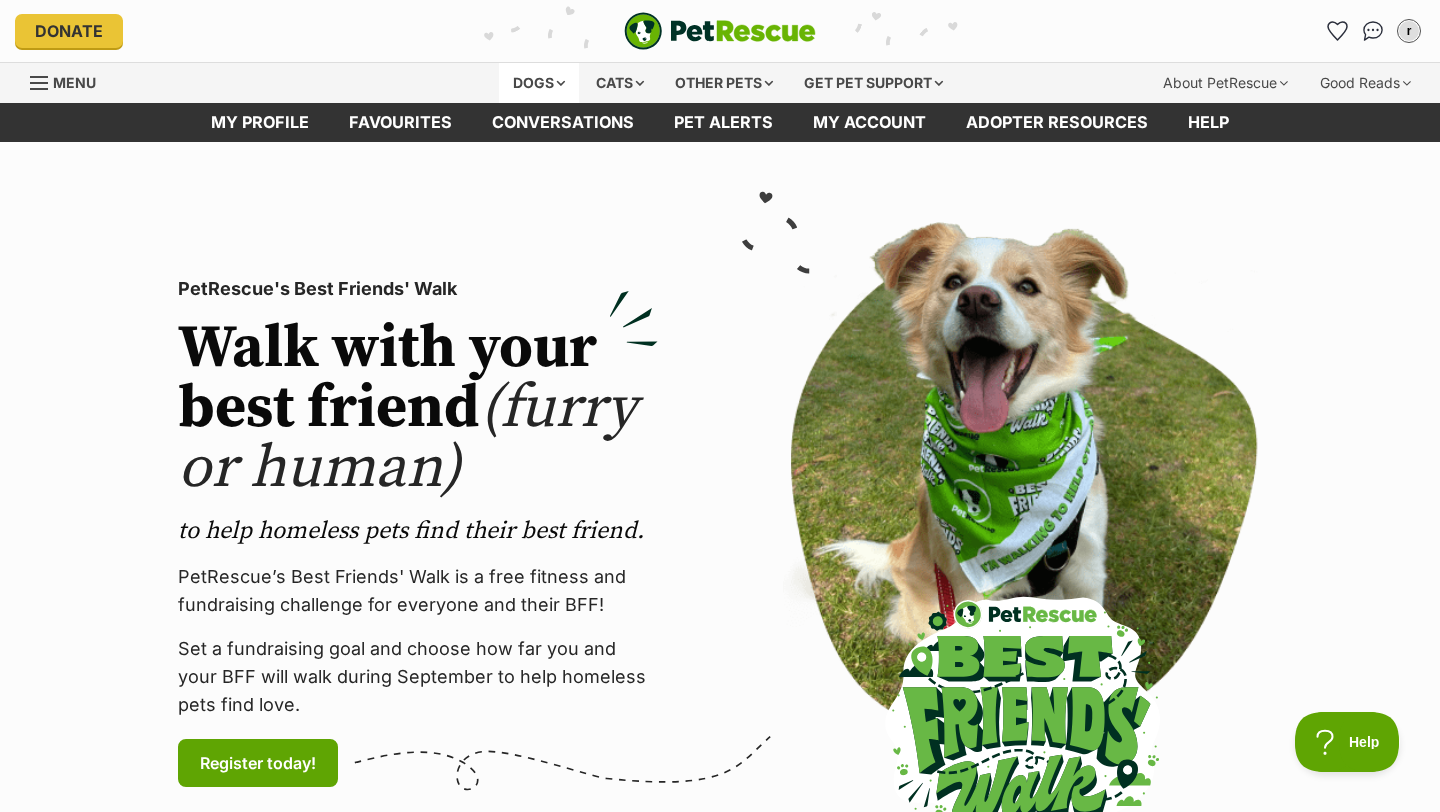 click on "Dogs" at bounding box center [539, 83] 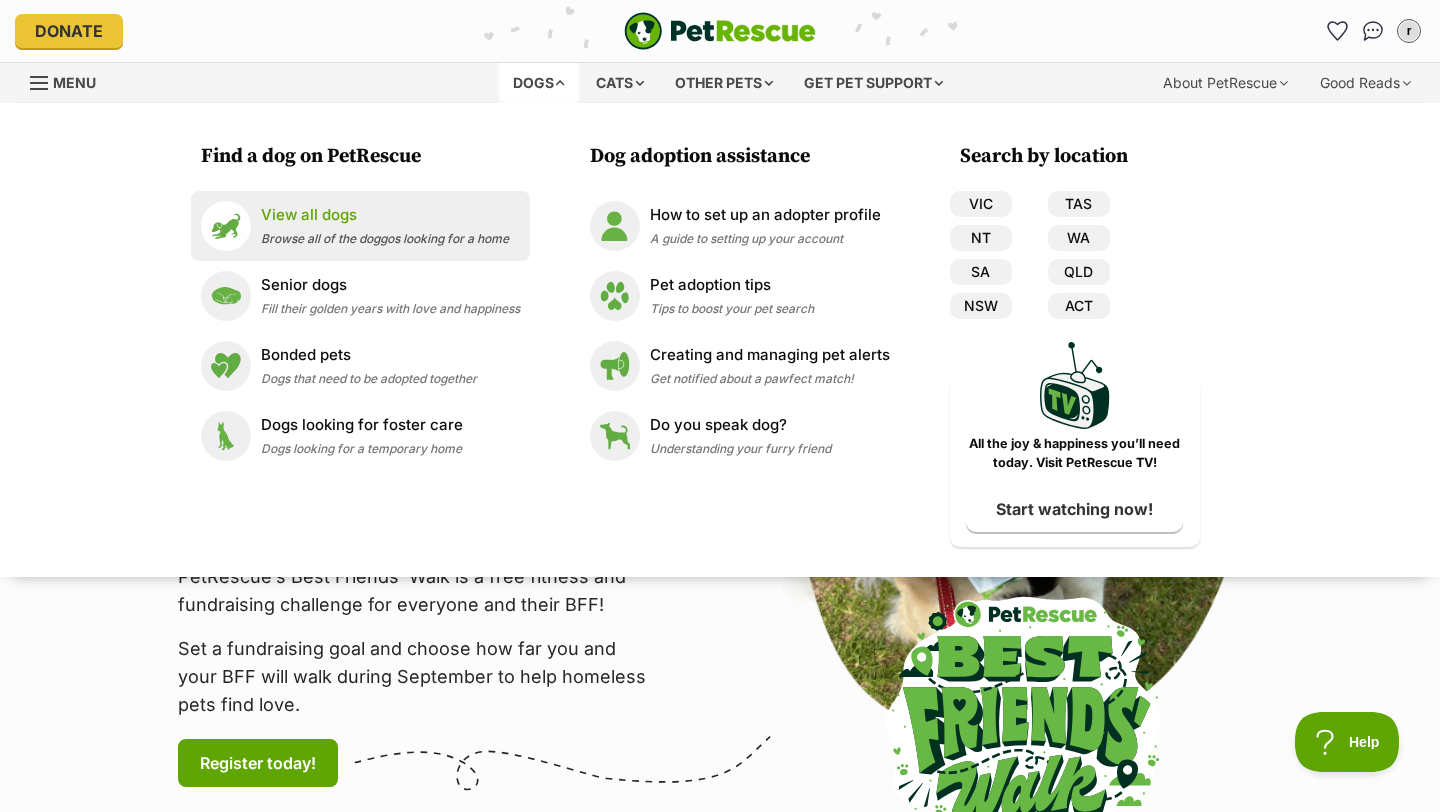 click on "Browse all of the doggos looking for a home" at bounding box center (385, 238) 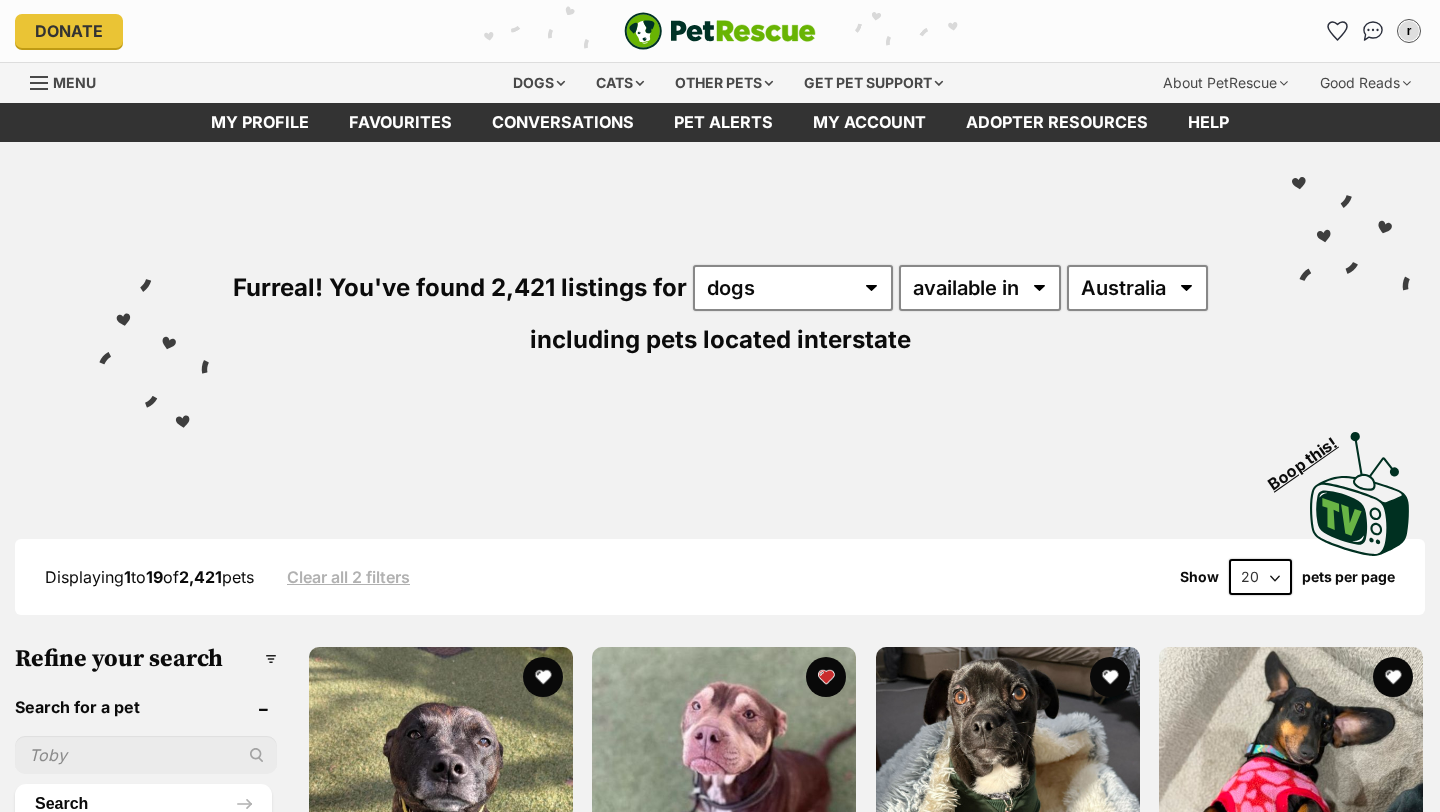 scroll, scrollTop: 0, scrollLeft: 0, axis: both 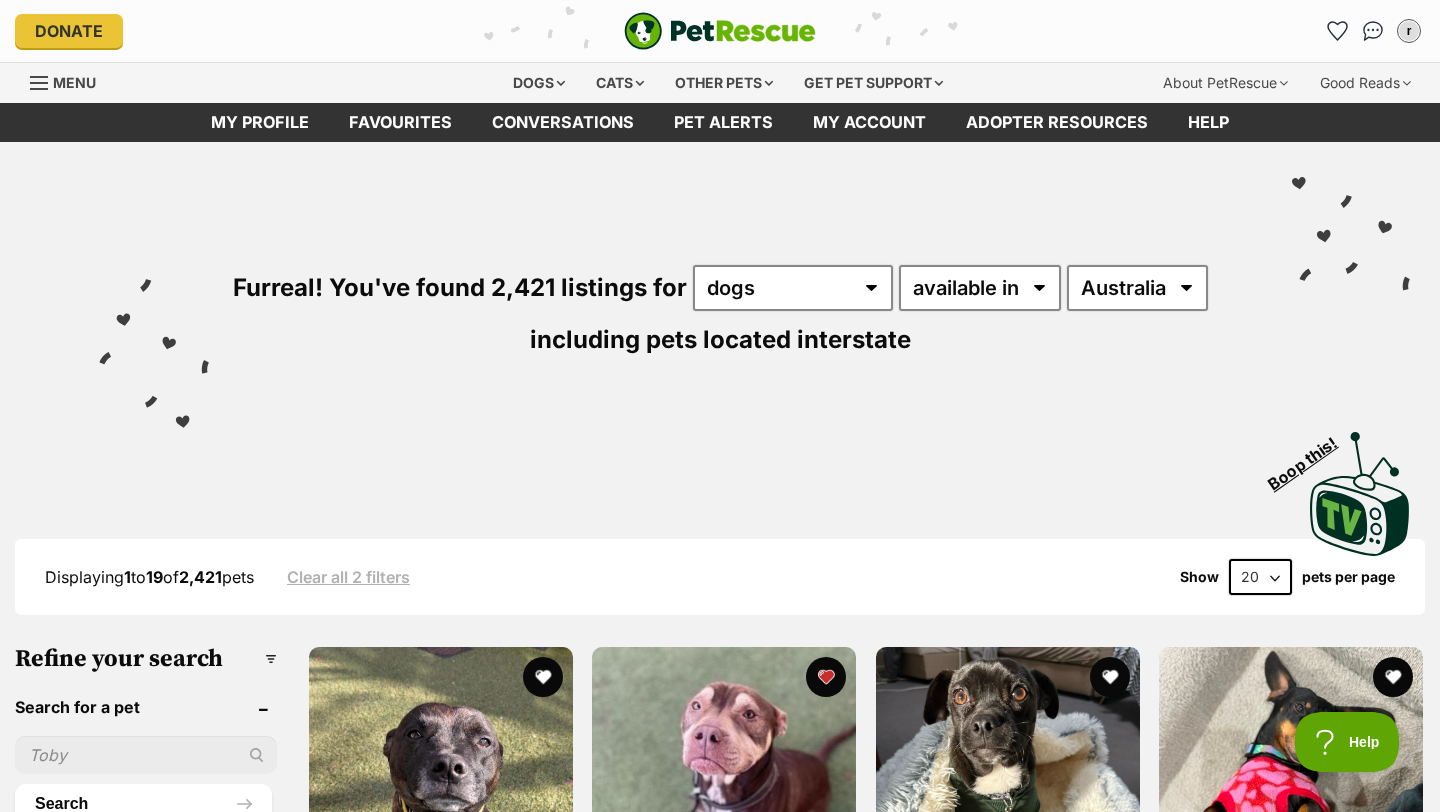 click at bounding box center (146, 755) 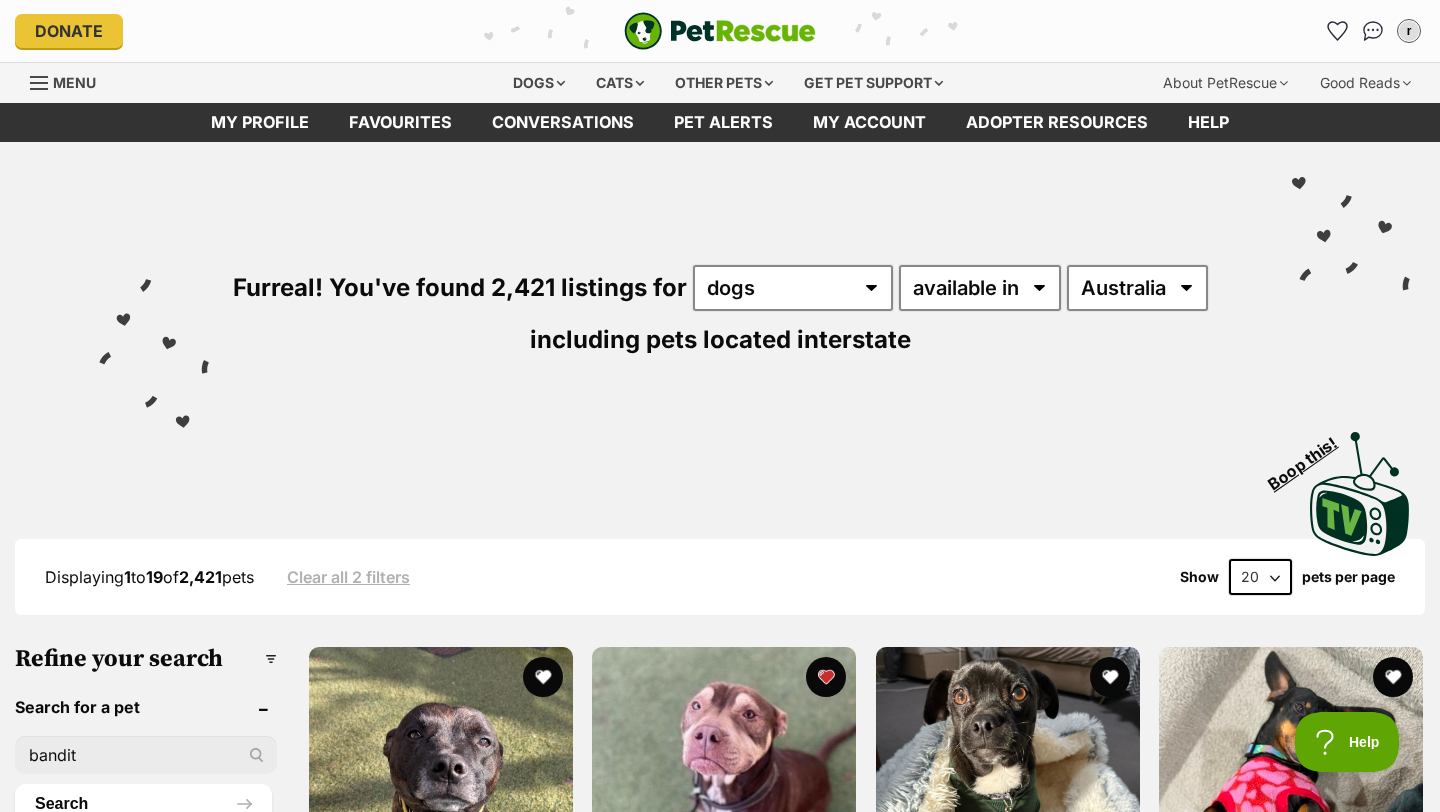 type on "bandit" 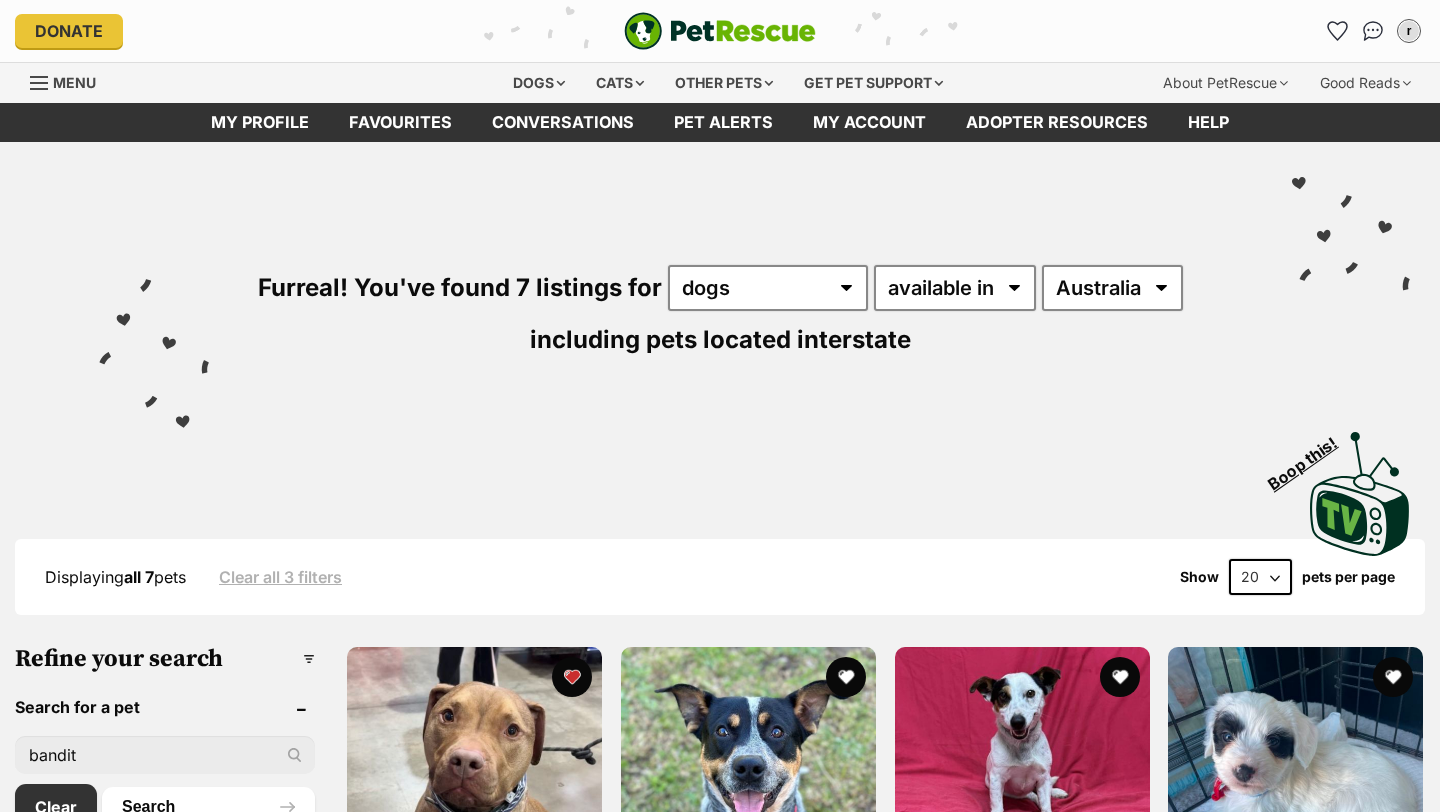 scroll, scrollTop: 0, scrollLeft: 0, axis: both 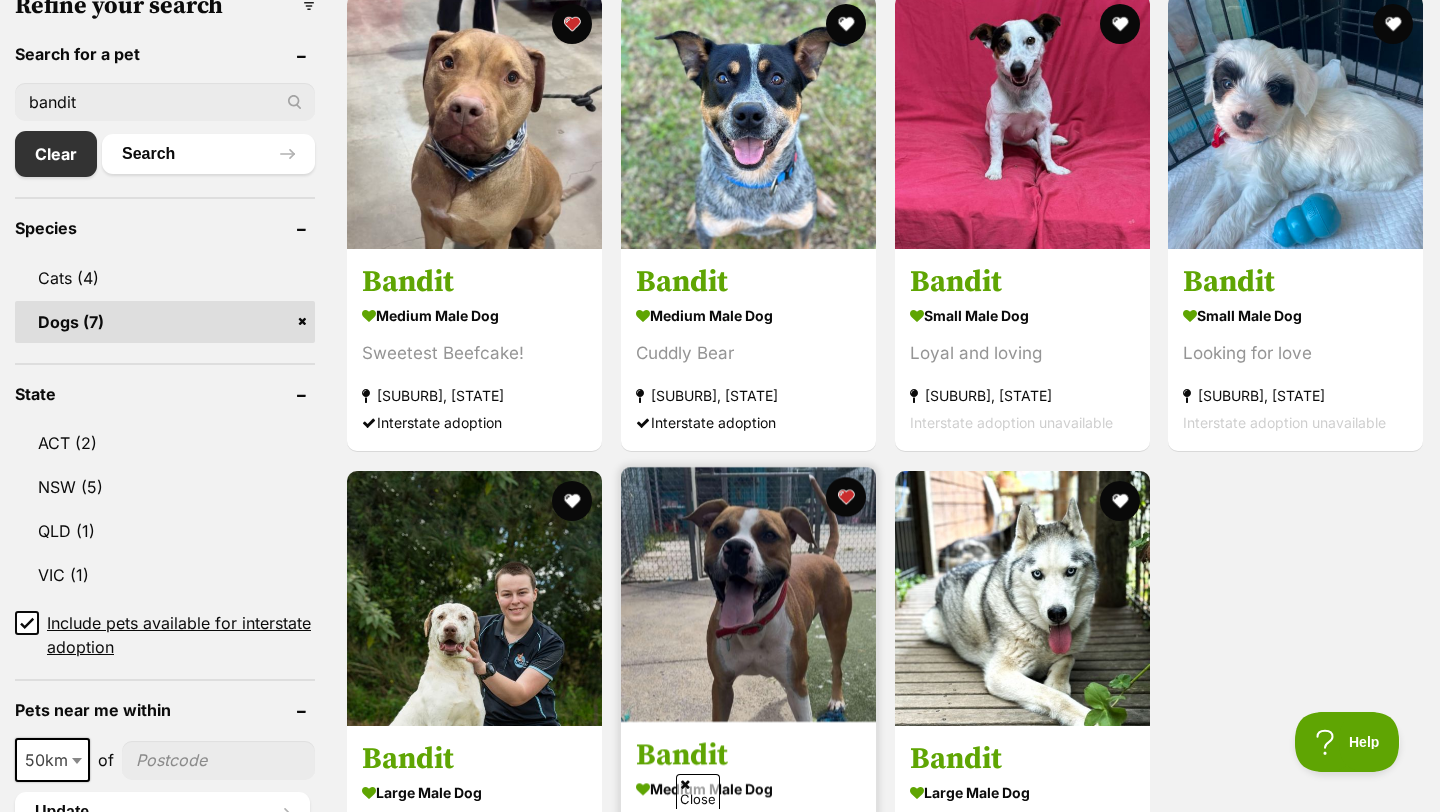 click at bounding box center (748, 594) 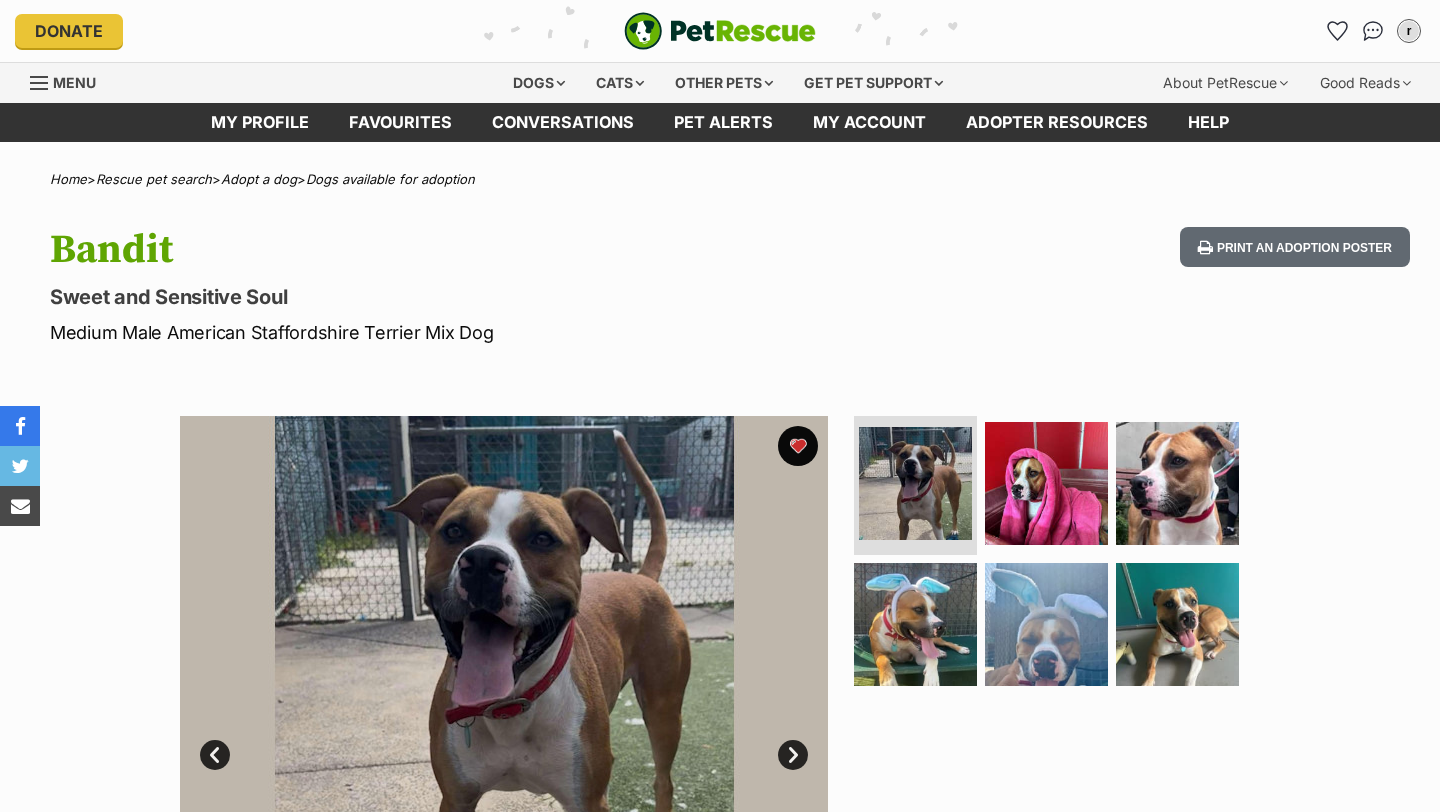 scroll, scrollTop: 0, scrollLeft: 0, axis: both 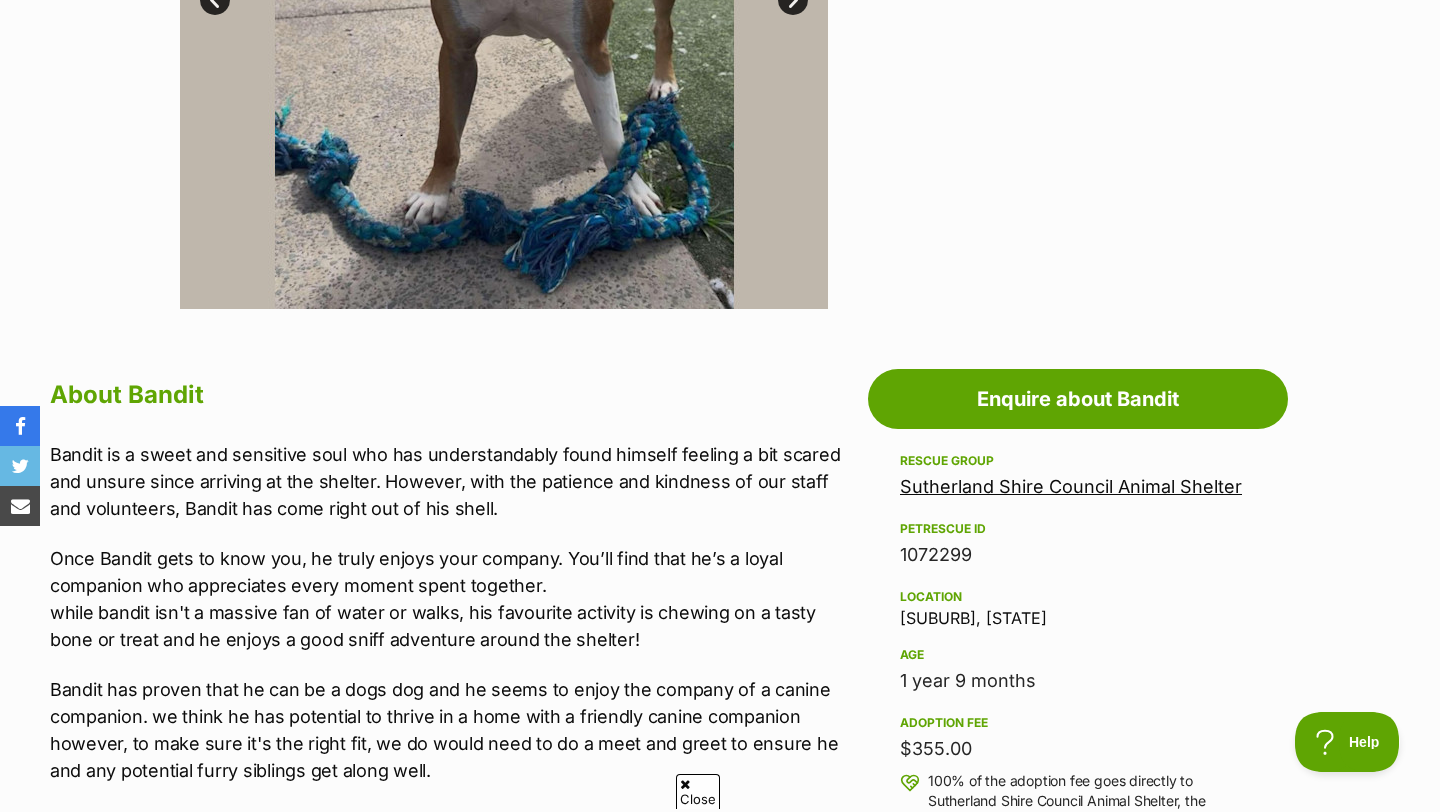 click on "Rescue group
Sutherland Shire Council Animal Shelter
PetRescue ID
1072299
Location
Taren Point, NSW
Age
1 year 9 months
Adoption fee
$355.00
100% of the adoption fee goes directly to Sutherland Shire Council Animal Shelter, the organisation providing their care.
Learn more about adoption fees .
Microchip number
900164002193478
Rehoming organisation
R251000199R251000200
Last updated
28 Jul, 2025" at bounding box center [1078, 752] 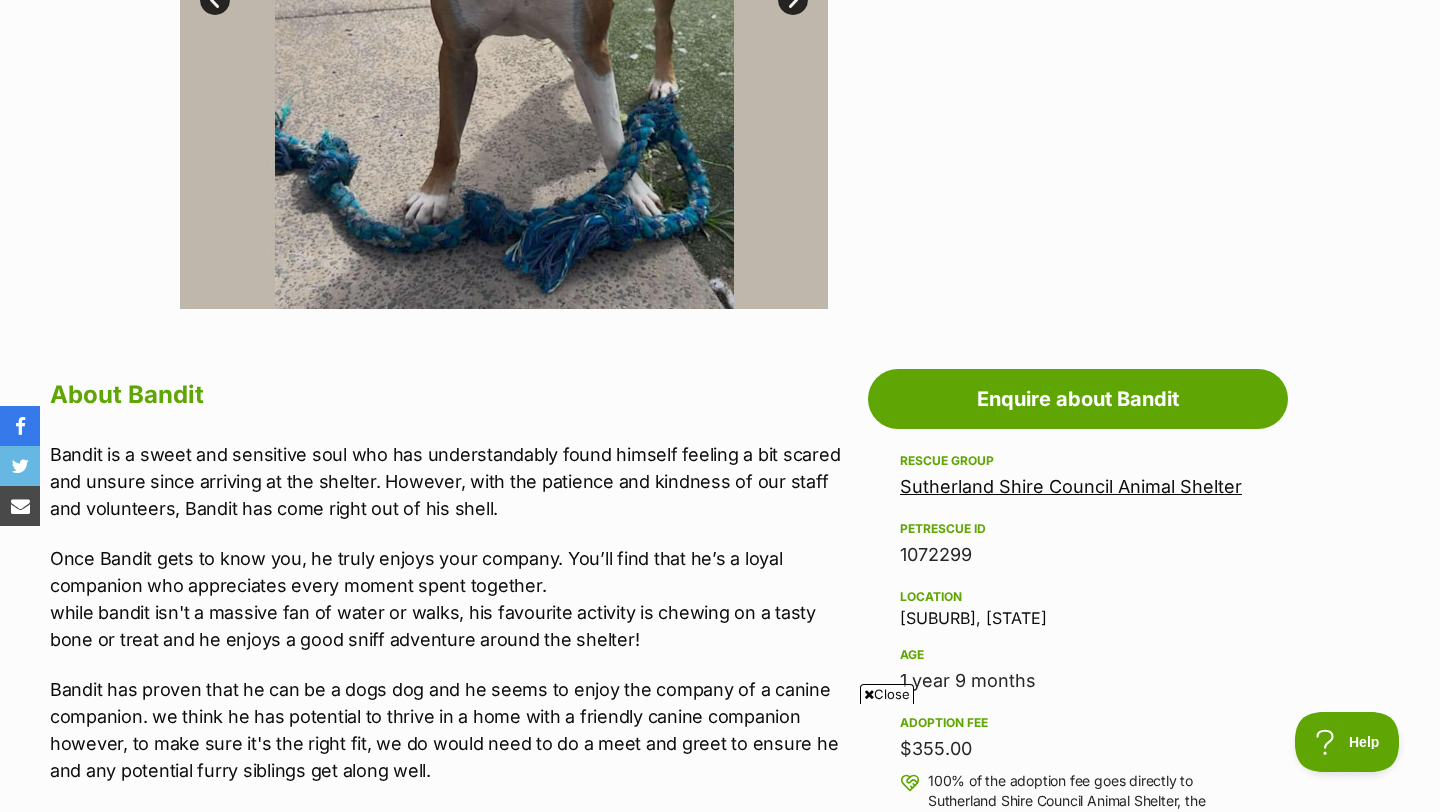 click on "Advertisement
Adoption information
I've been adopted!
This pet is no longer available
On Hold
Enquire about Bandit
Find available pets like this!
Rescue group
Sutherland Shire Council Animal Shelter
PetRescue ID
1072299
Location
Taren Point, NSW
Age
1 year 9 months
Adoption fee
$355.00
100% of the adoption fee goes directly to Sutherland Shire Council Animal Shelter, the organisation providing their care.
Learn more about adoption fees .
Microchip number
900164002193478
Rehoming organisation
R251000199R251000200
Last updated
28 Jul, 2025
Pre-adoption checks
Desexed
Vaccinated
Interstate adoption (NSW only)
Wormed
About Bandit
Medical notes
No known pre-existing conditions.
This pet has been adopted and found love with its new family." at bounding box center [720, 1142] 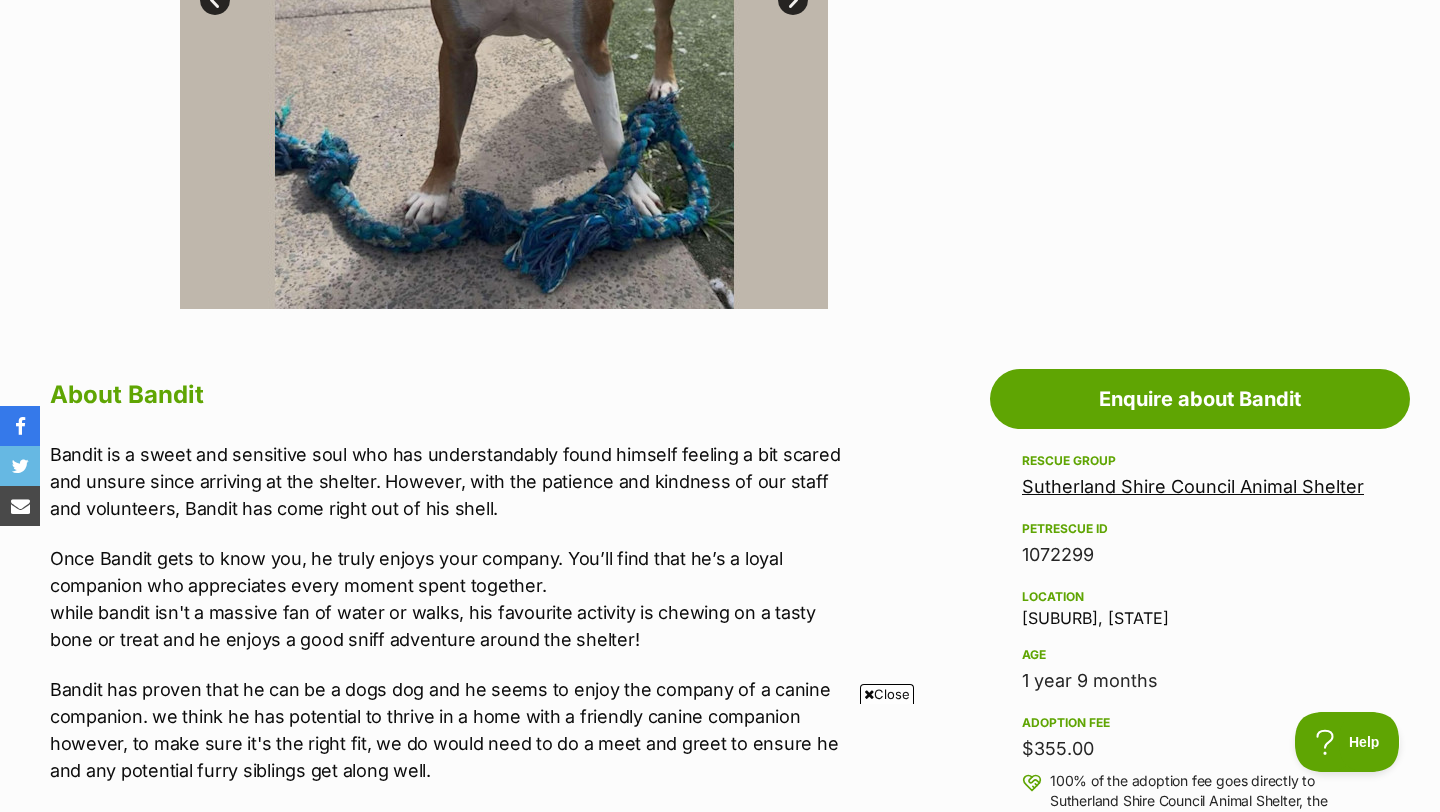 click on "Sutherland Shire Council Animal Shelter" at bounding box center (1193, 486) 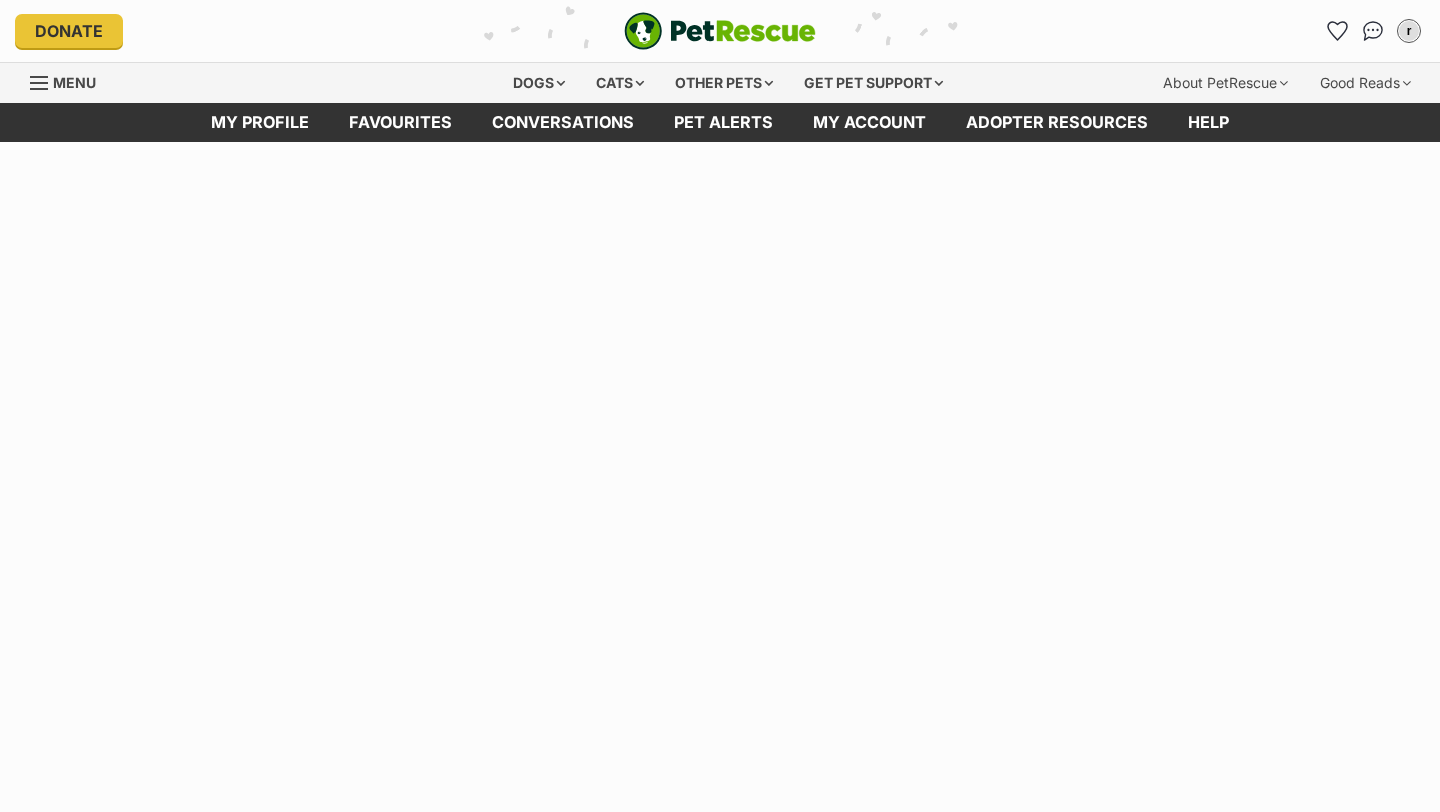 scroll, scrollTop: 0, scrollLeft: 0, axis: both 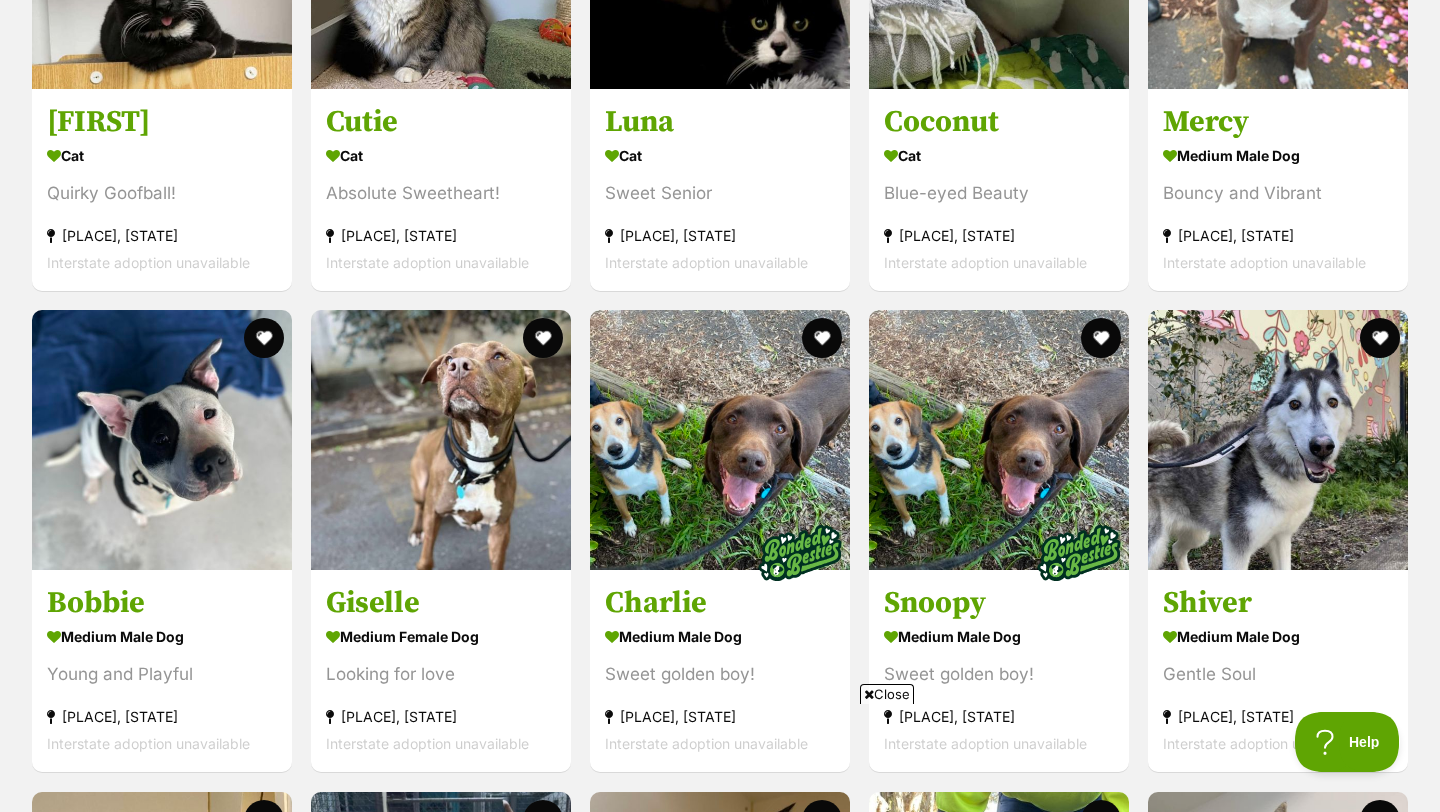 click on "Close" at bounding box center (887, 694) 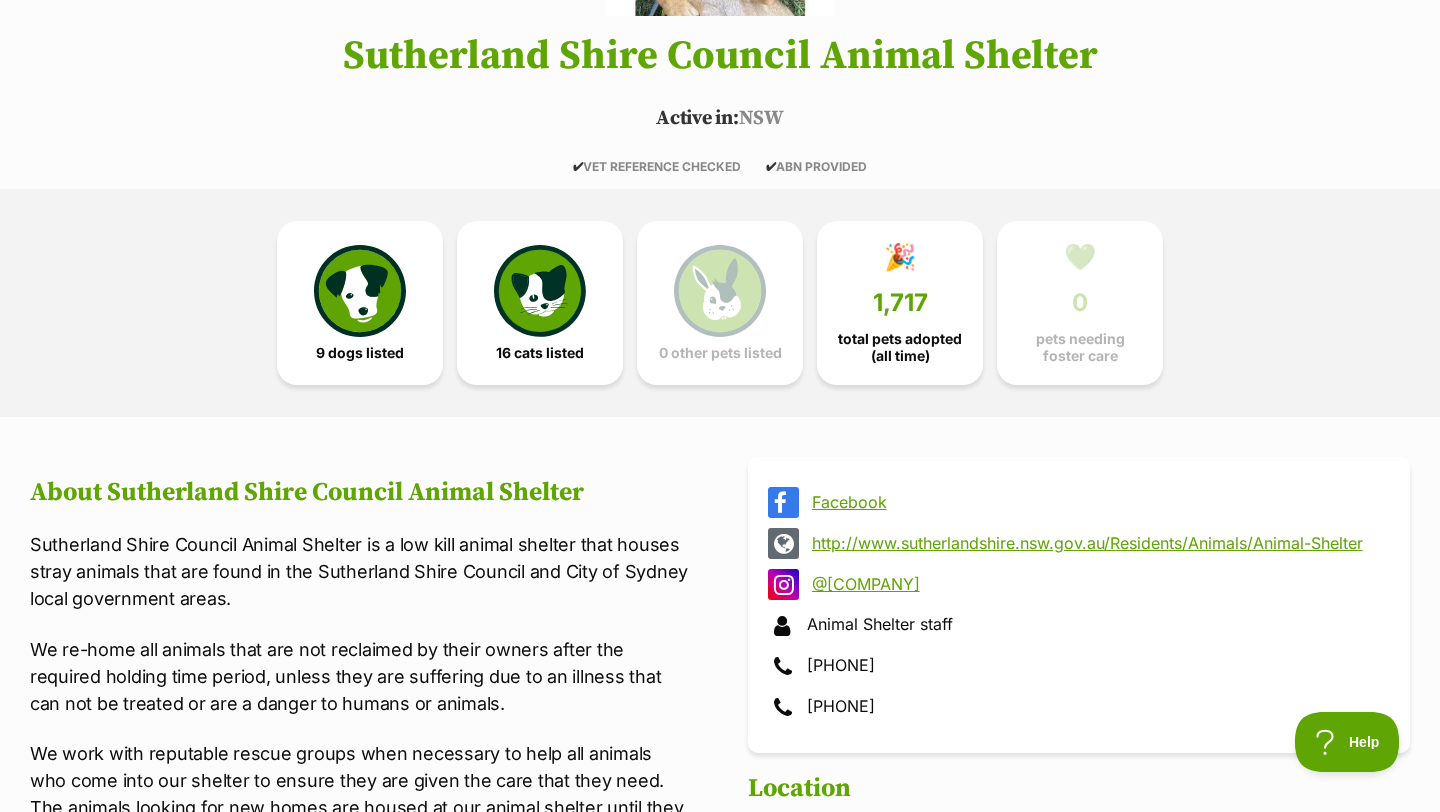 scroll, scrollTop: 0, scrollLeft: 0, axis: both 